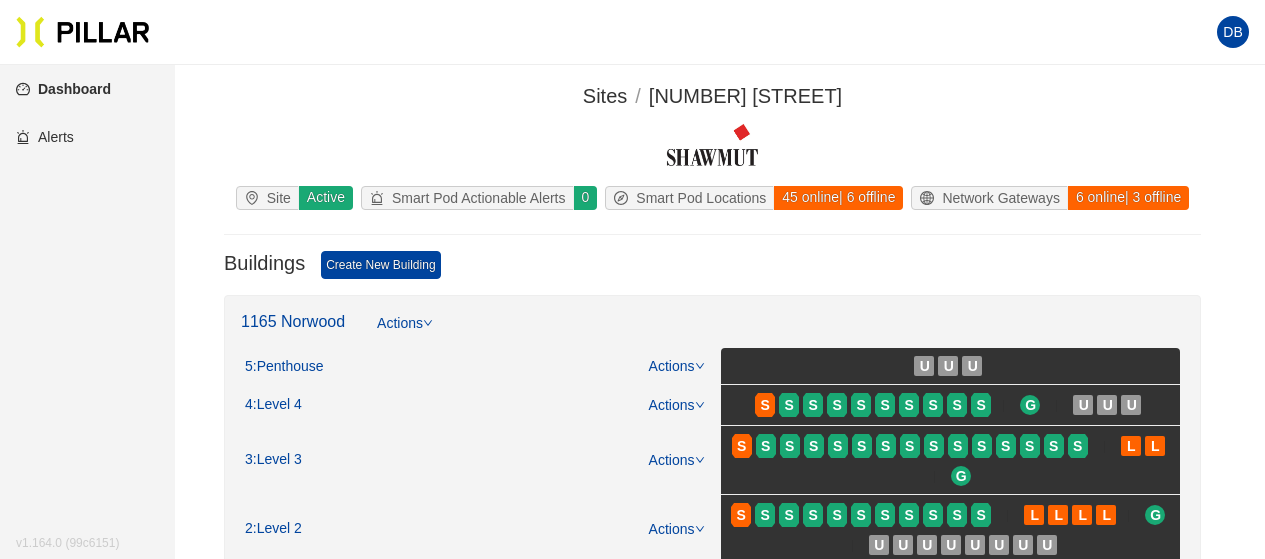 scroll, scrollTop: 0, scrollLeft: 0, axis: both 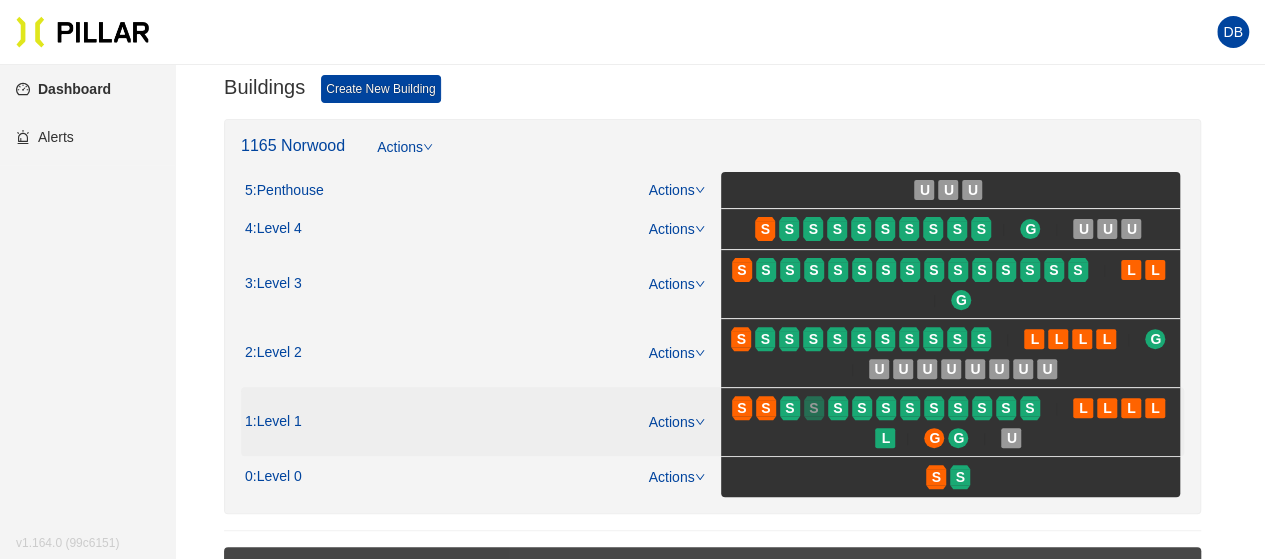 click on "S" at bounding box center (814, 408) 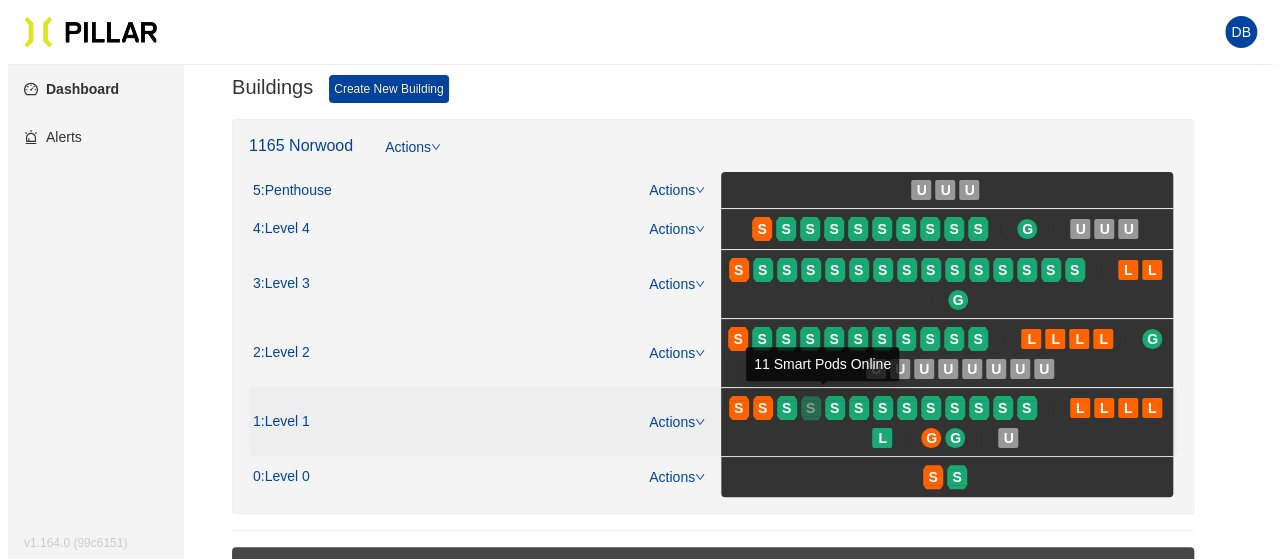 scroll, scrollTop: 0, scrollLeft: 0, axis: both 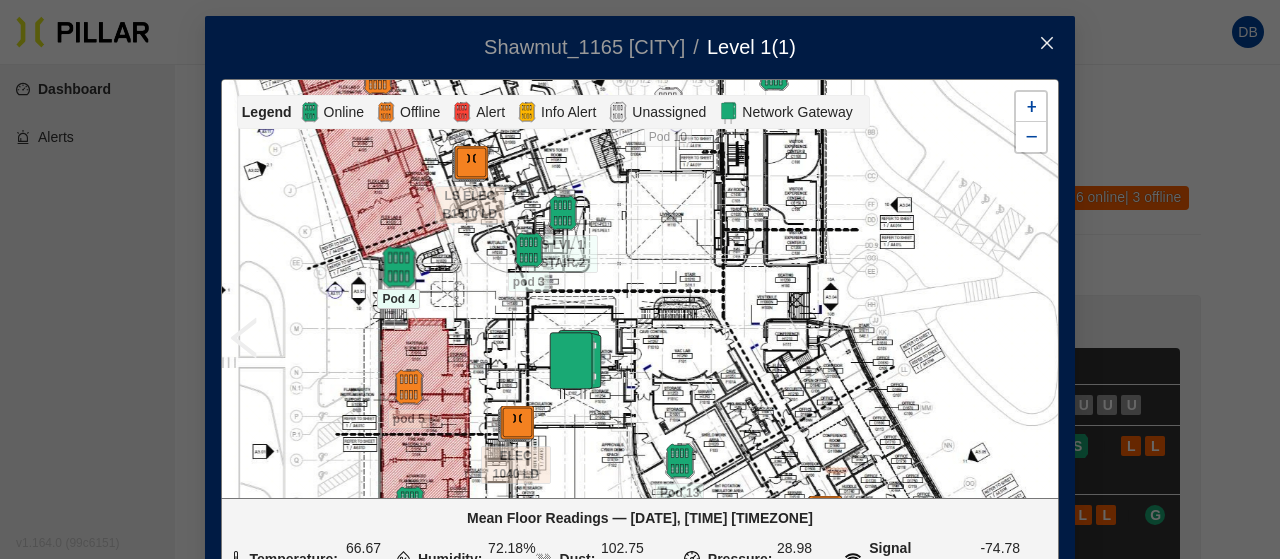 click at bounding box center [398, 267] 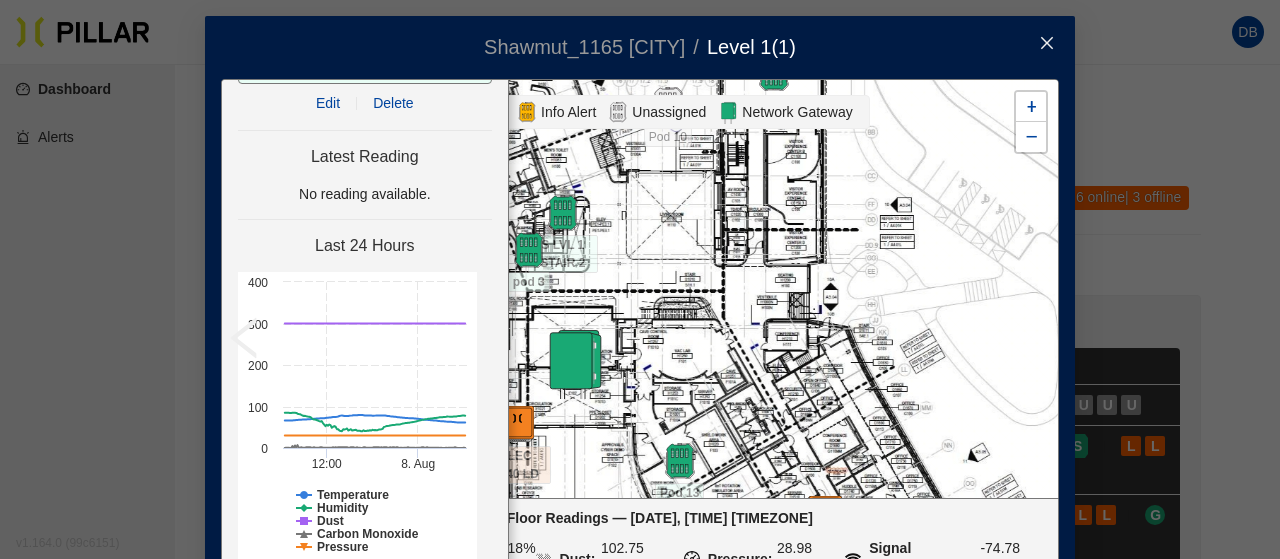scroll, scrollTop: 91, scrollLeft: 0, axis: vertical 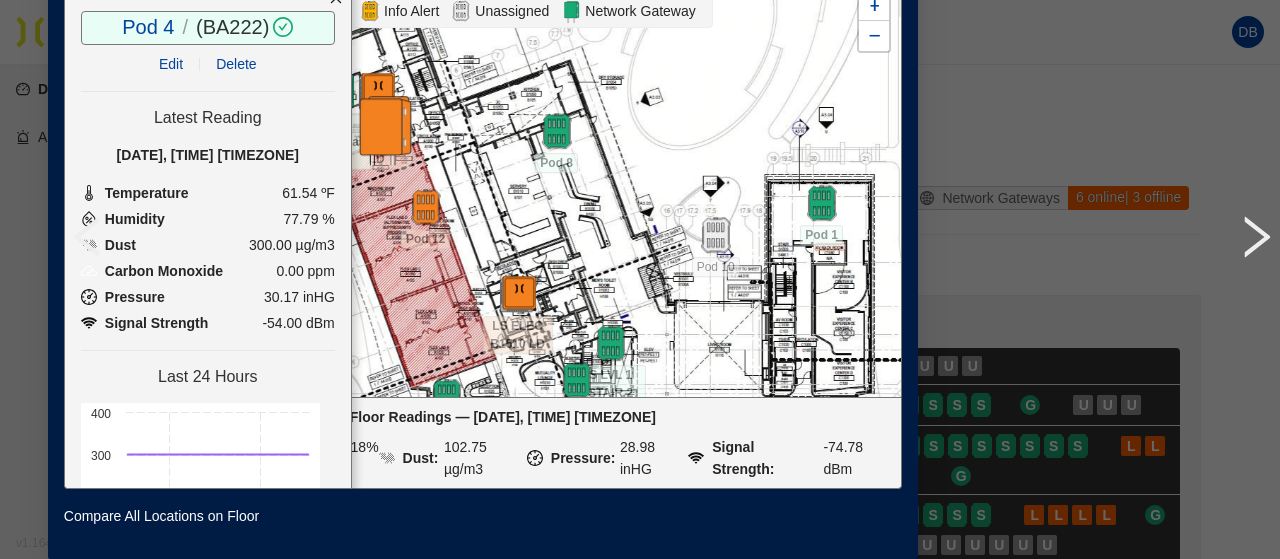 drag, startPoint x: 684, startPoint y: 217, endPoint x: 940, endPoint y: 427, distance: 331.11328 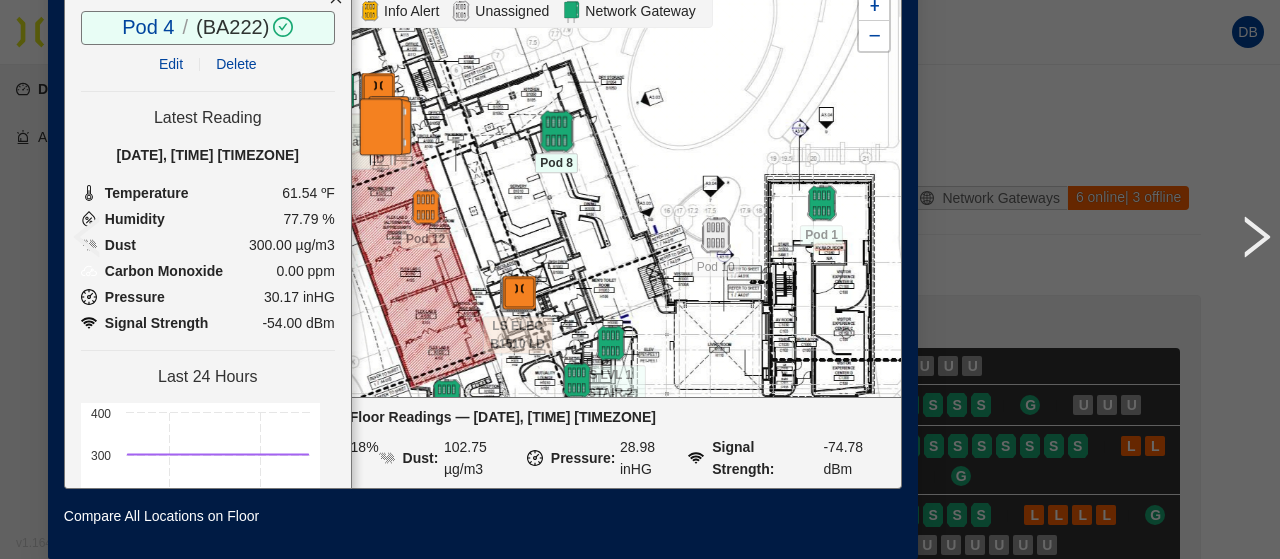click at bounding box center [556, 131] 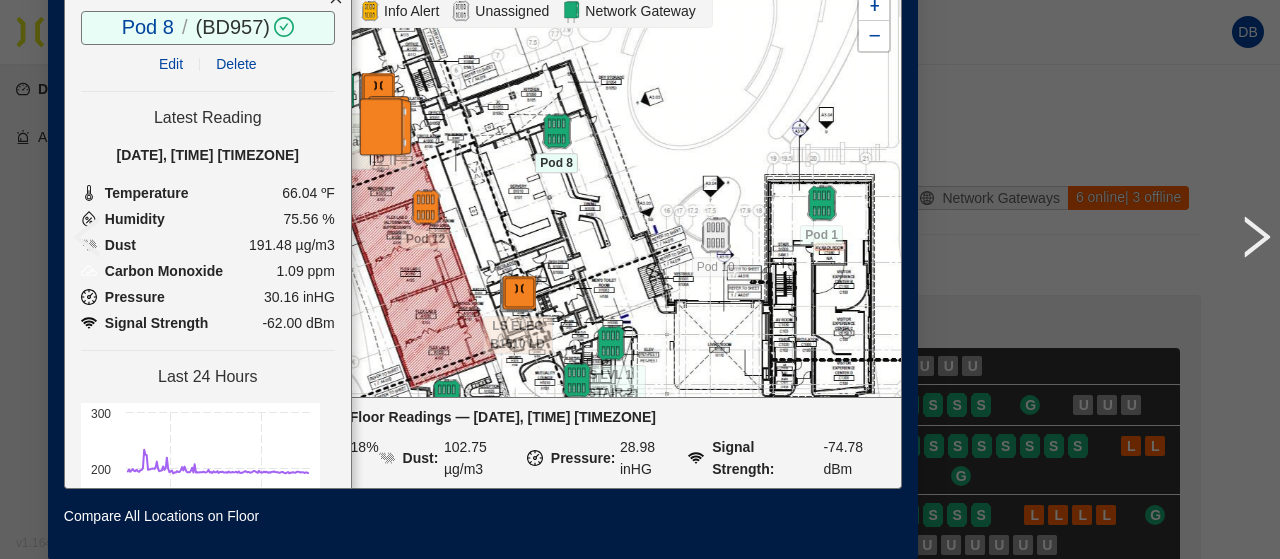 scroll, scrollTop: 80, scrollLeft: 164, axis: both 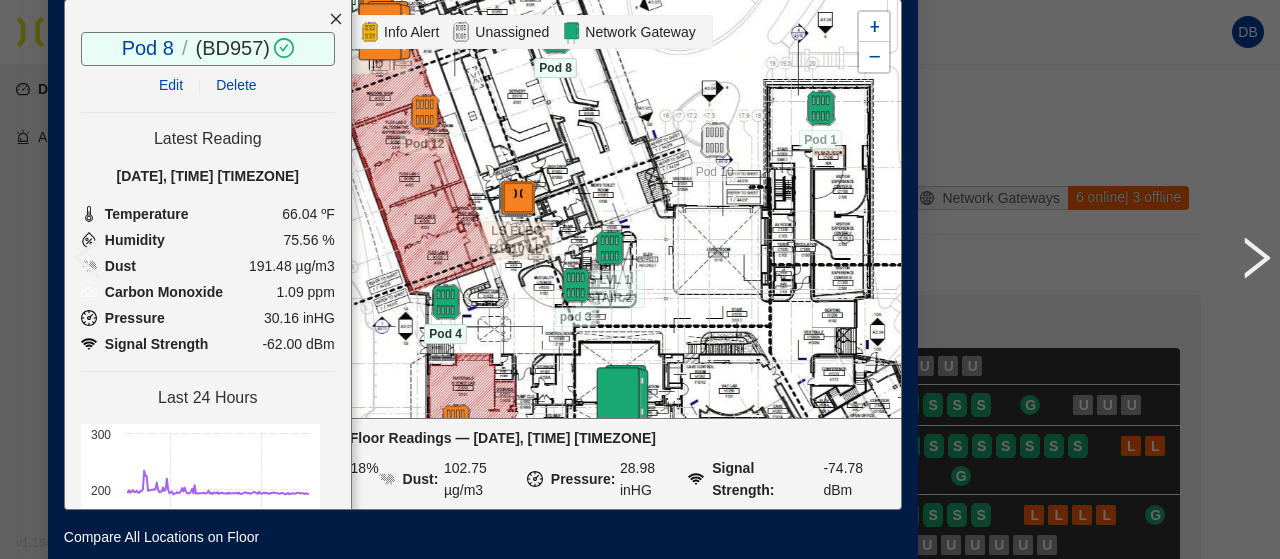 drag, startPoint x: 555, startPoint y: 207, endPoint x: 554, endPoint y: 60, distance: 147.0034 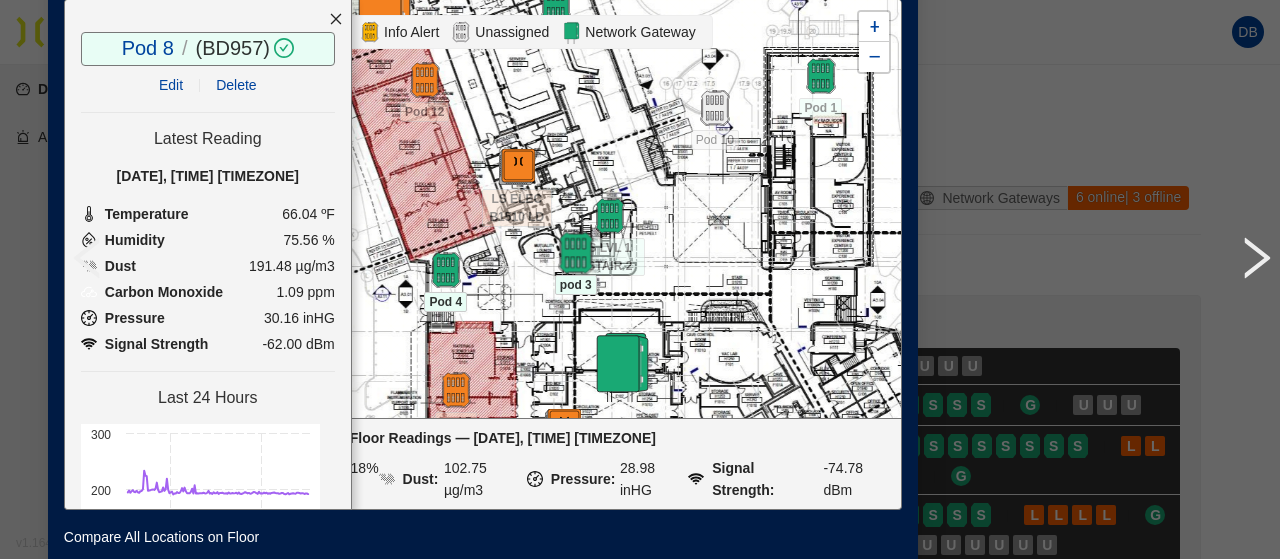 click at bounding box center (575, 253) 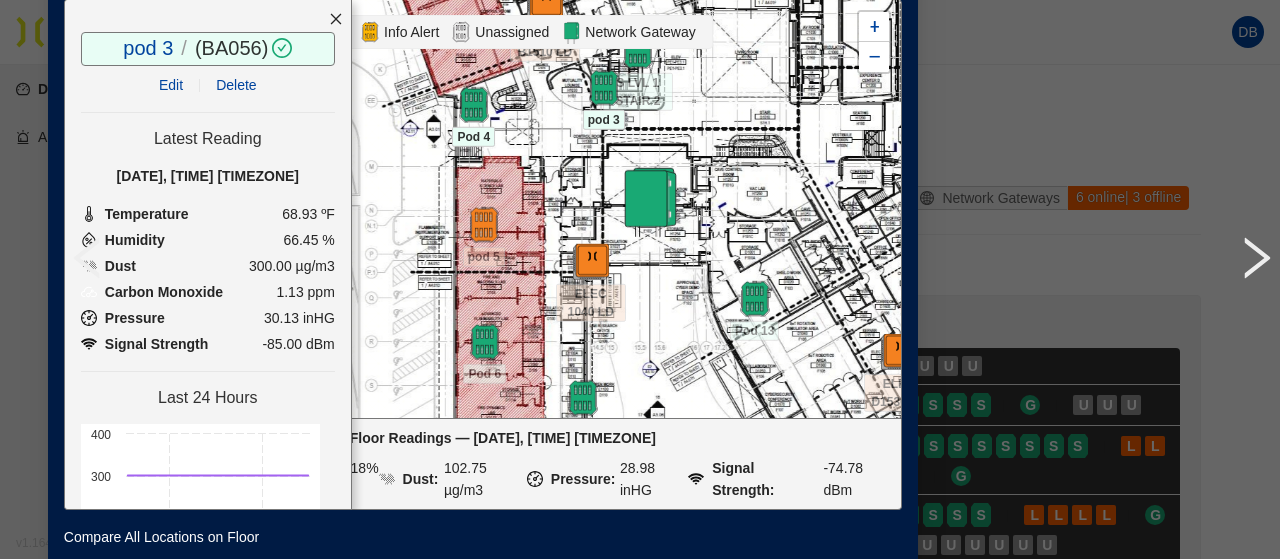 drag, startPoint x: 502, startPoint y: 321, endPoint x: 530, endPoint y: 156, distance: 167.3589 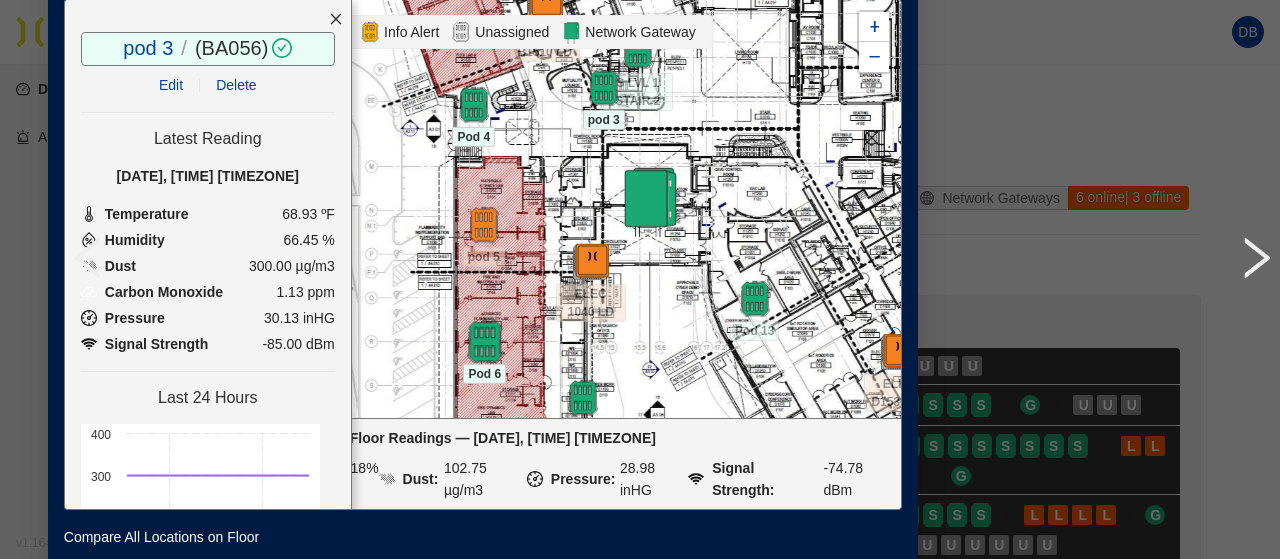 click at bounding box center [484, 342] 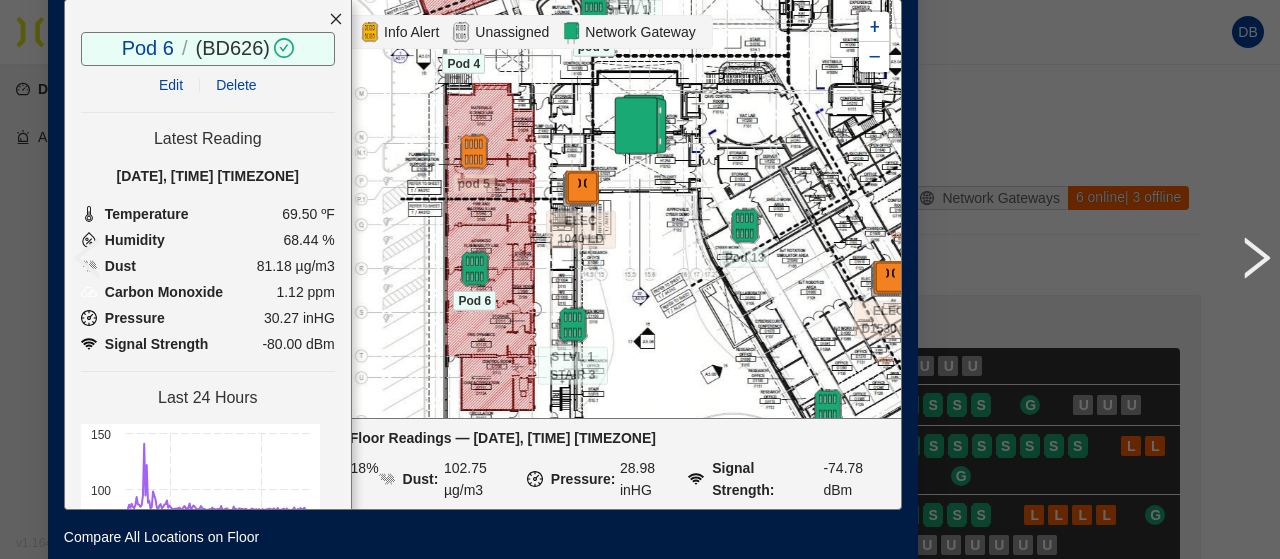 drag, startPoint x: 620, startPoint y: 330, endPoint x: 611, endPoint y: 217, distance: 113.35784 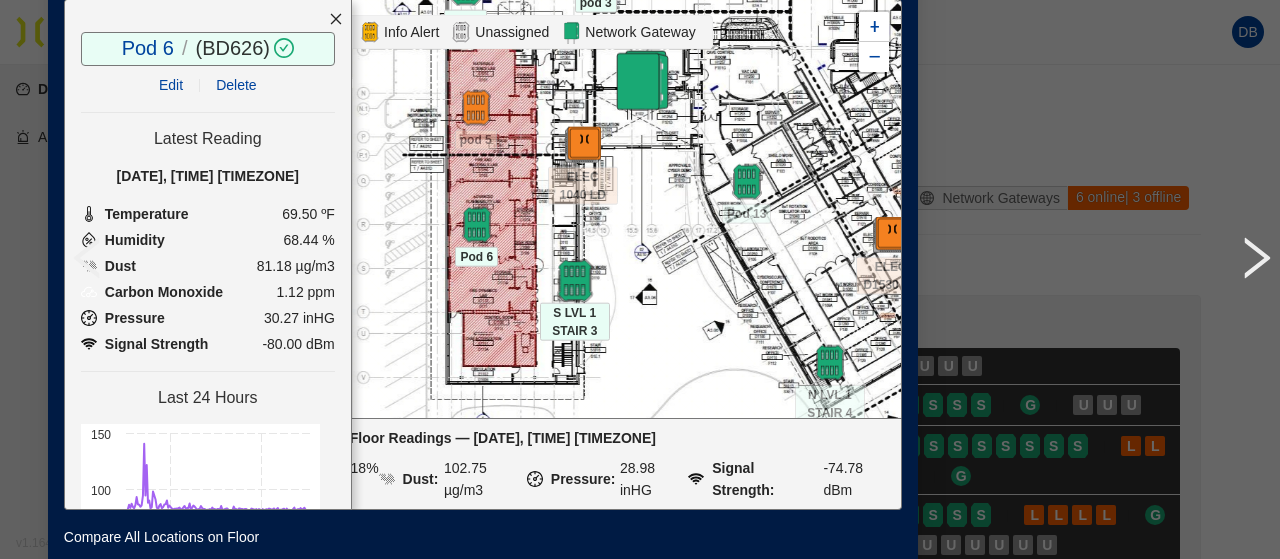 click at bounding box center (574, 280) 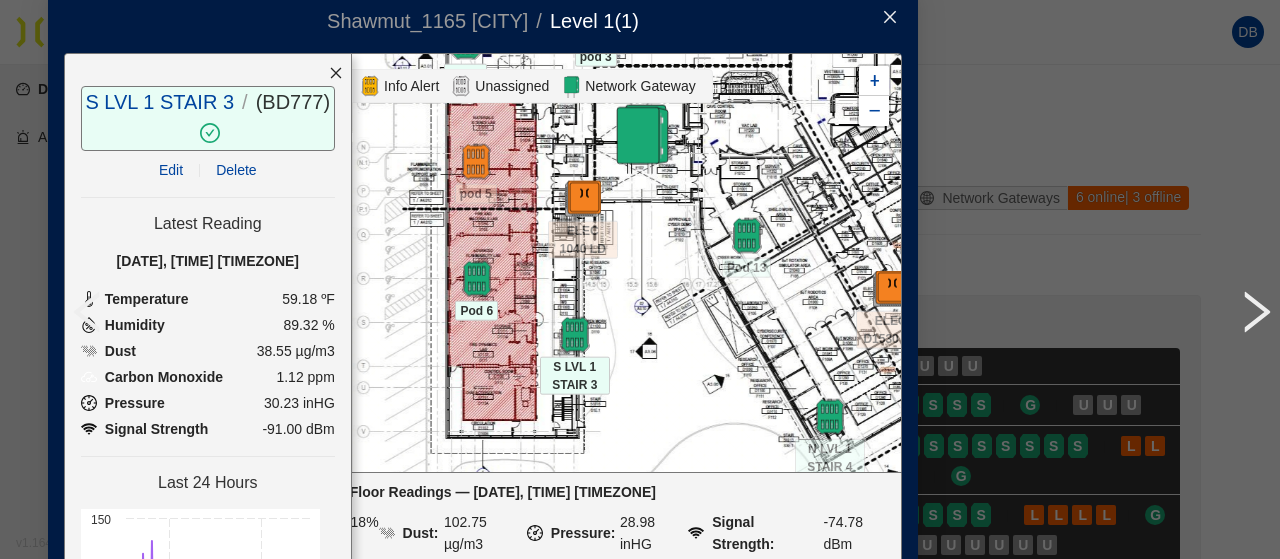 scroll, scrollTop: 0, scrollLeft: 164, axis: horizontal 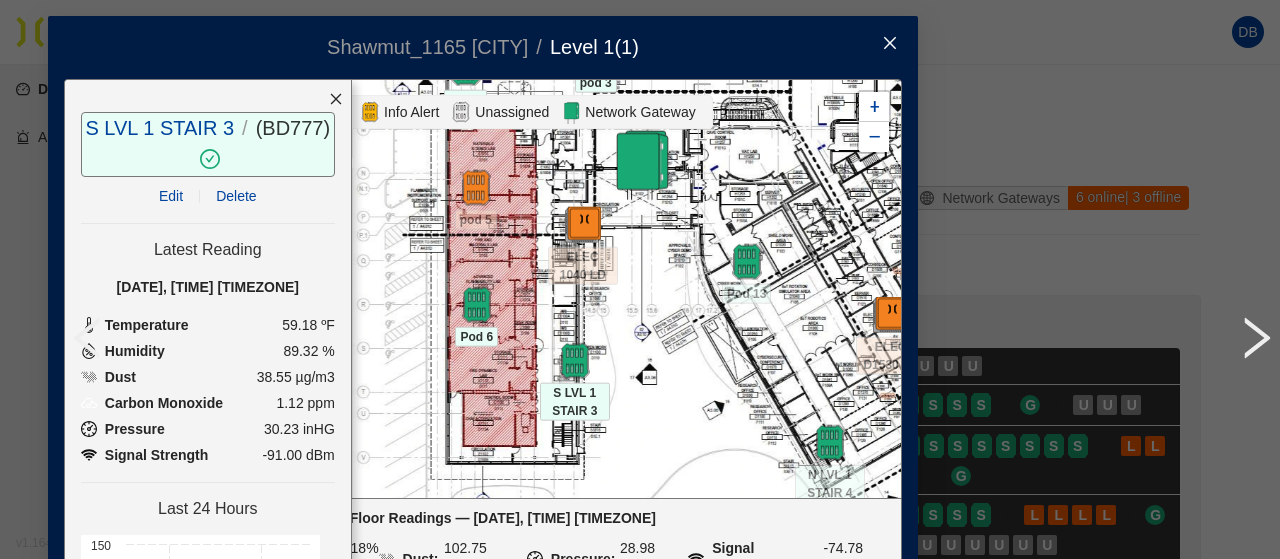 click at bounding box center (890, 44) 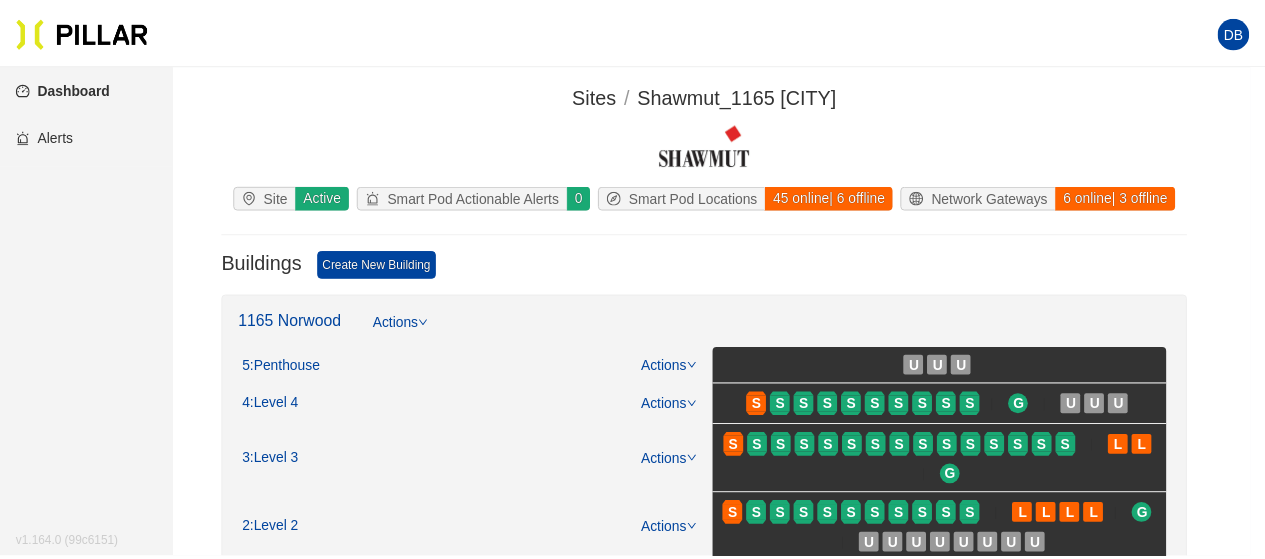 scroll, scrollTop: 0, scrollLeft: 0, axis: both 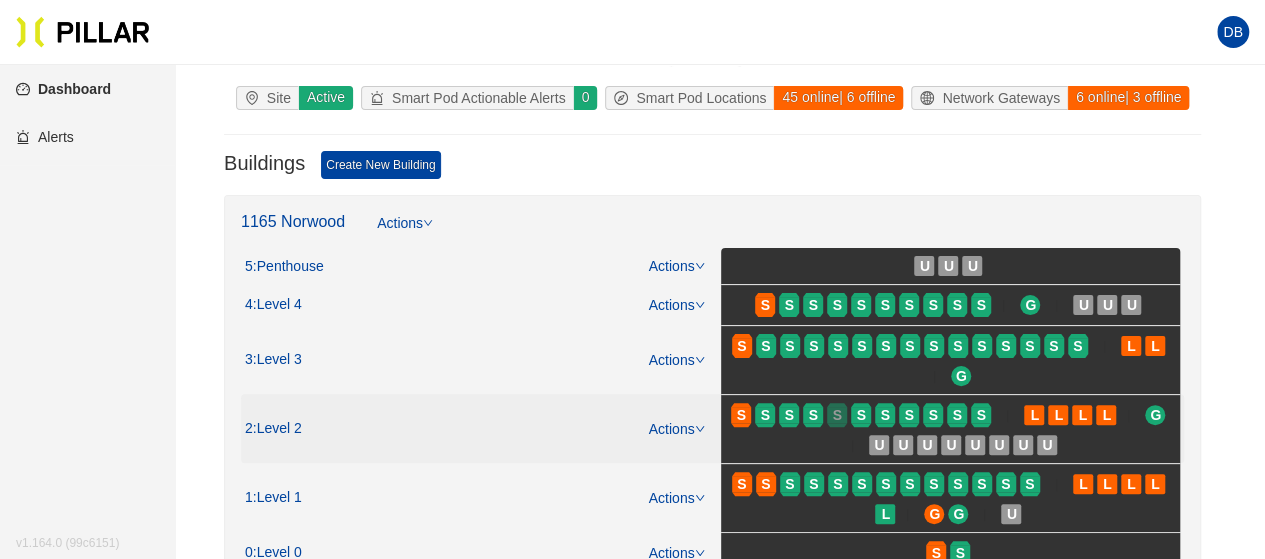 click on "S" at bounding box center [837, 415] 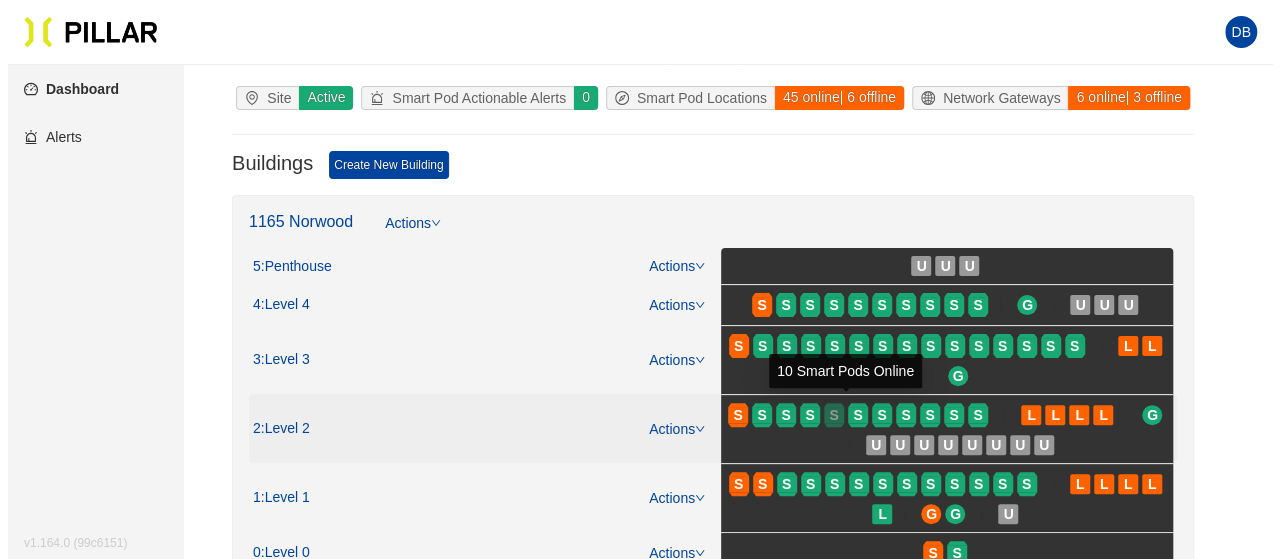 scroll, scrollTop: 0, scrollLeft: 0, axis: both 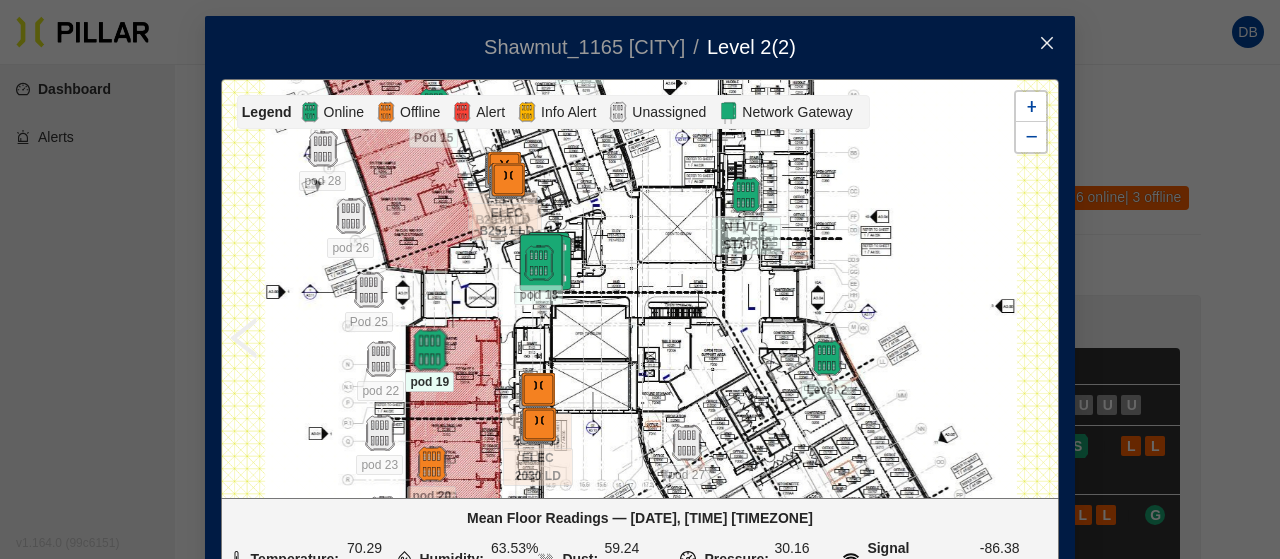 click at bounding box center [429, 350] 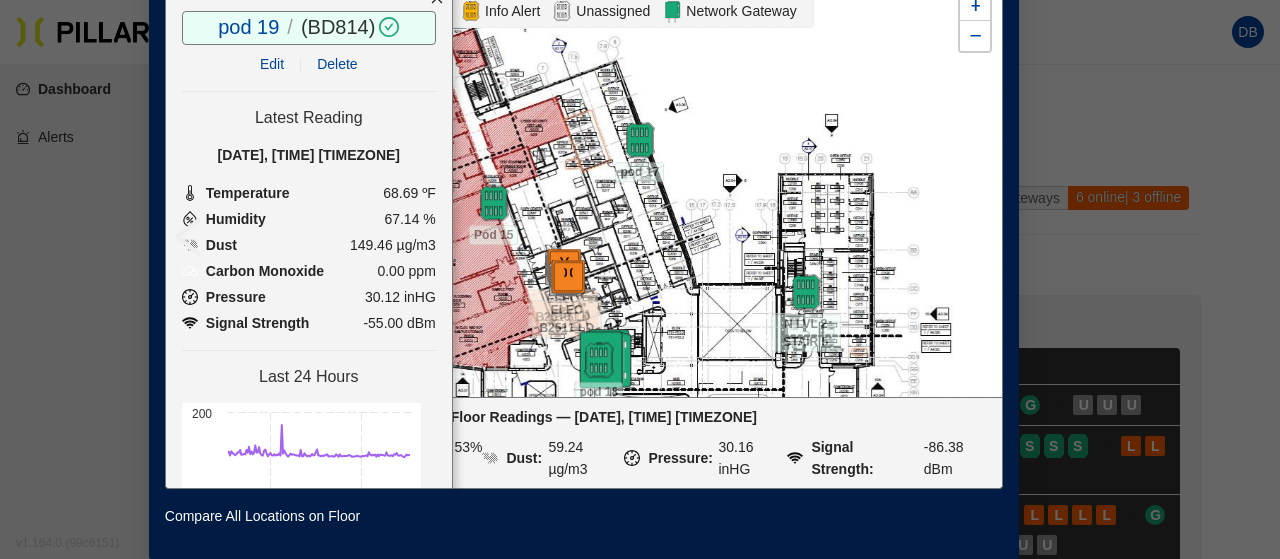 drag, startPoint x: 614, startPoint y: 194, endPoint x: 716, endPoint y: 382, distance: 213.88782 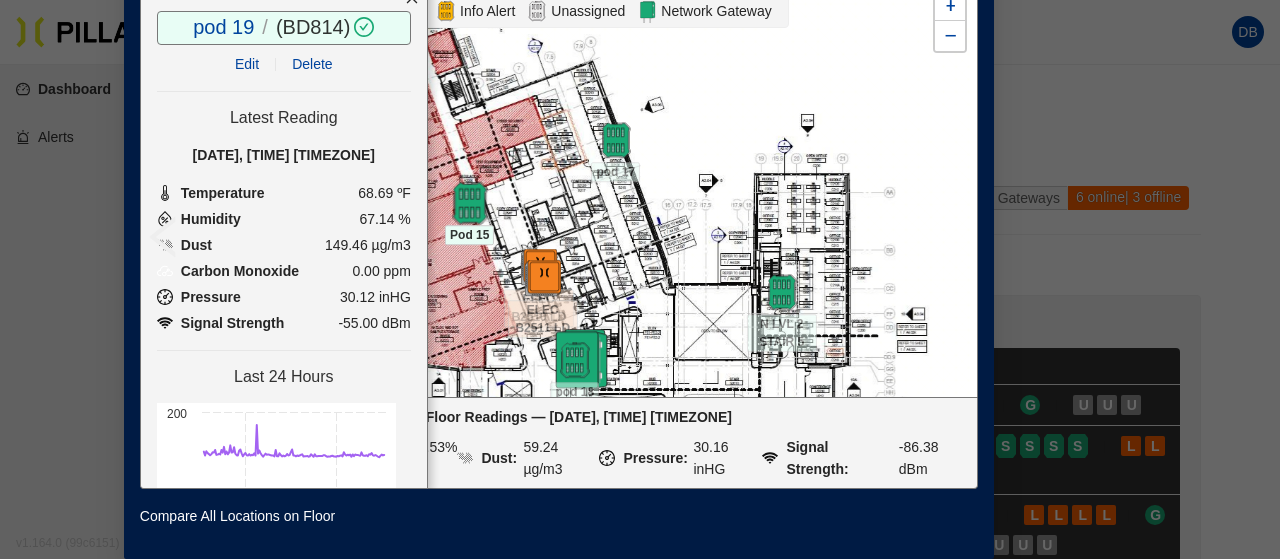 click at bounding box center (469, 203) 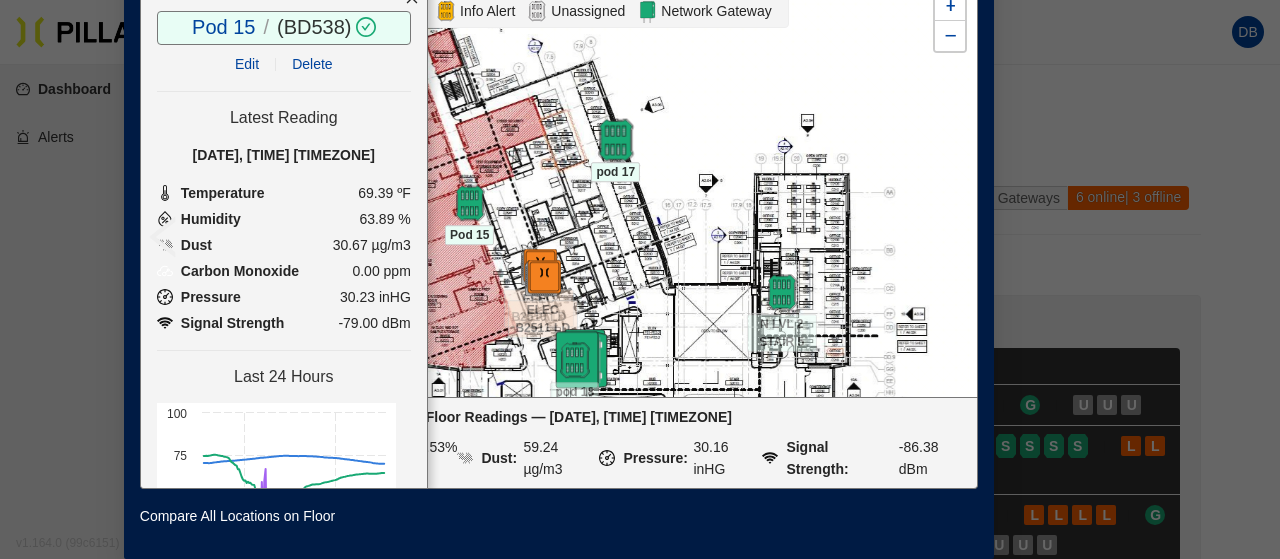 click on "ELEC 2030 LD
ELEC 2031 LD
ELEC B2510 LD
ELEC B2511 LD
Level 2
N LVL 2 Area D
N LVL 2 STAIR 4
N LVL 2 STAIR 5
Pod 15
pod 16
pod 17
+" at bounding box center [559, 187] 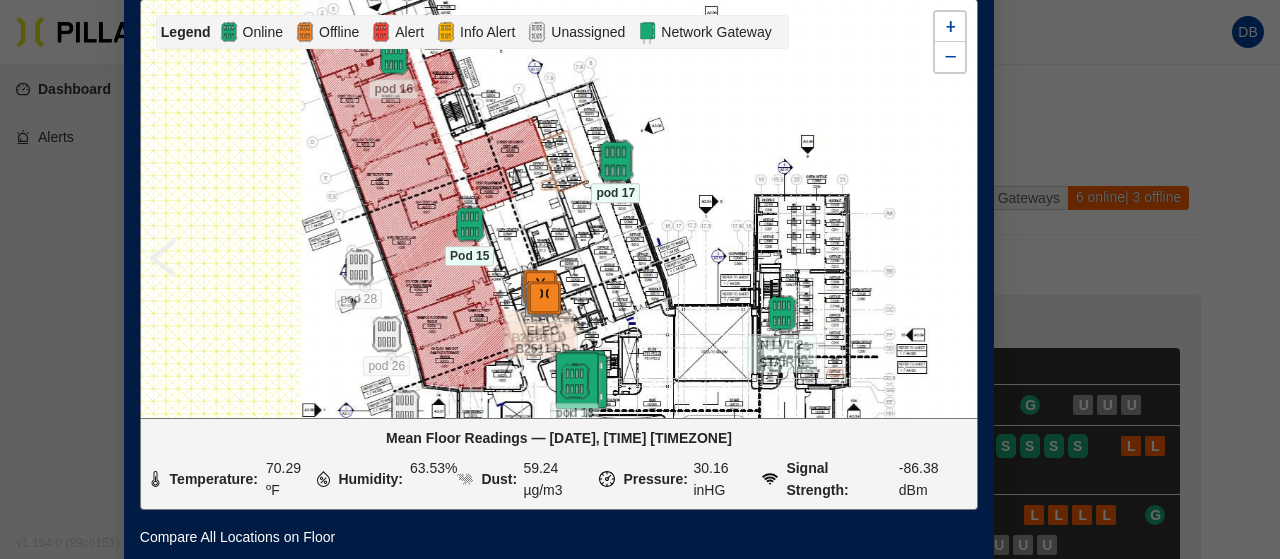 click at bounding box center (615, 161) 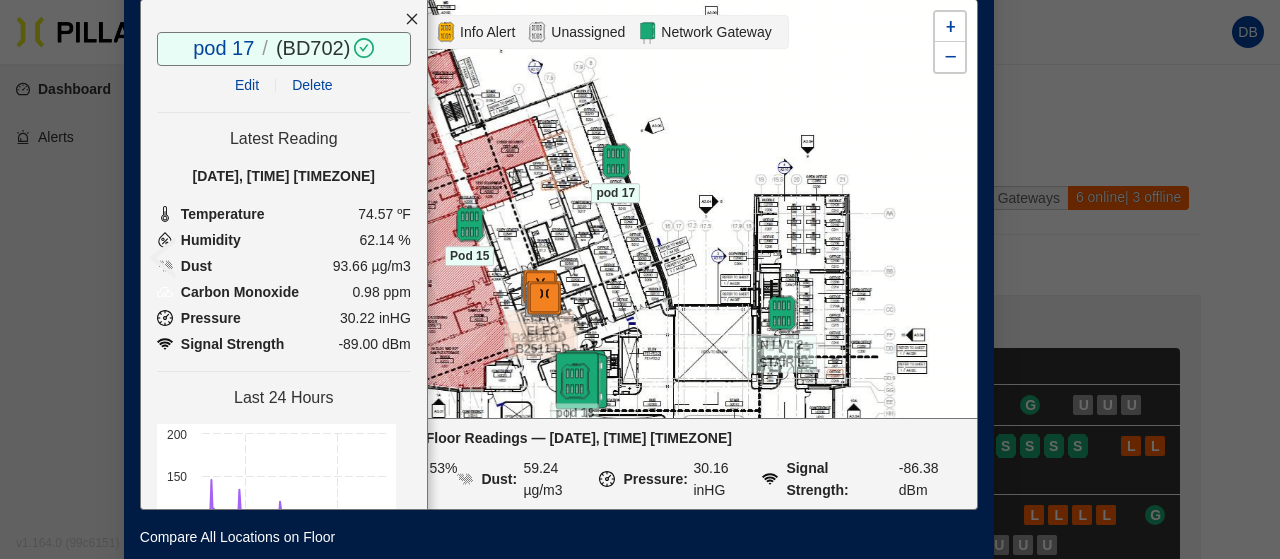 click 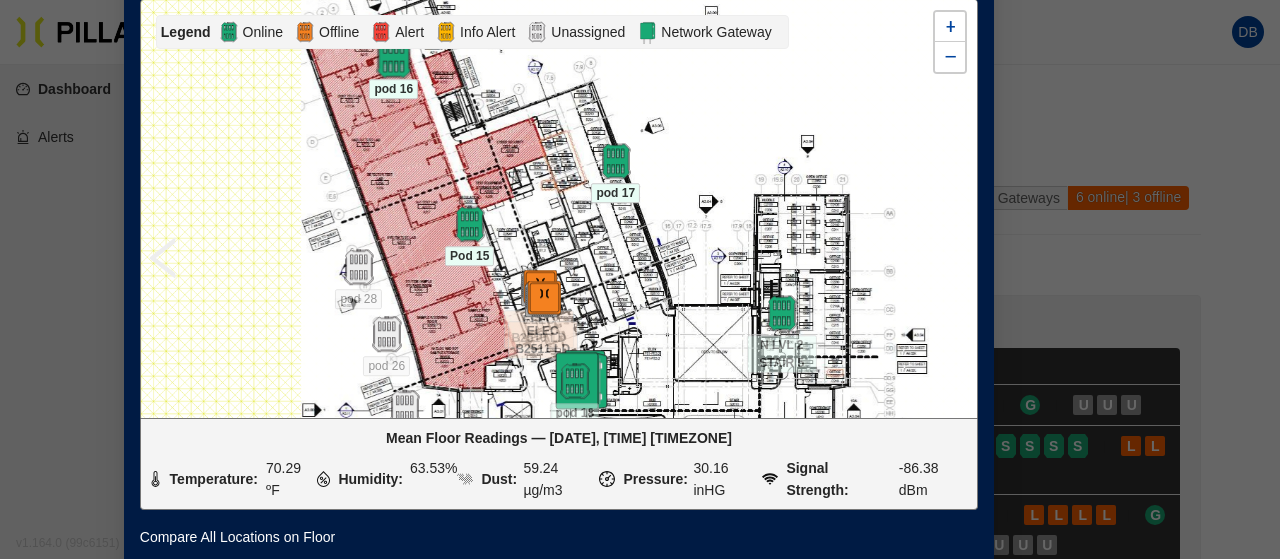 click at bounding box center [393, 57] 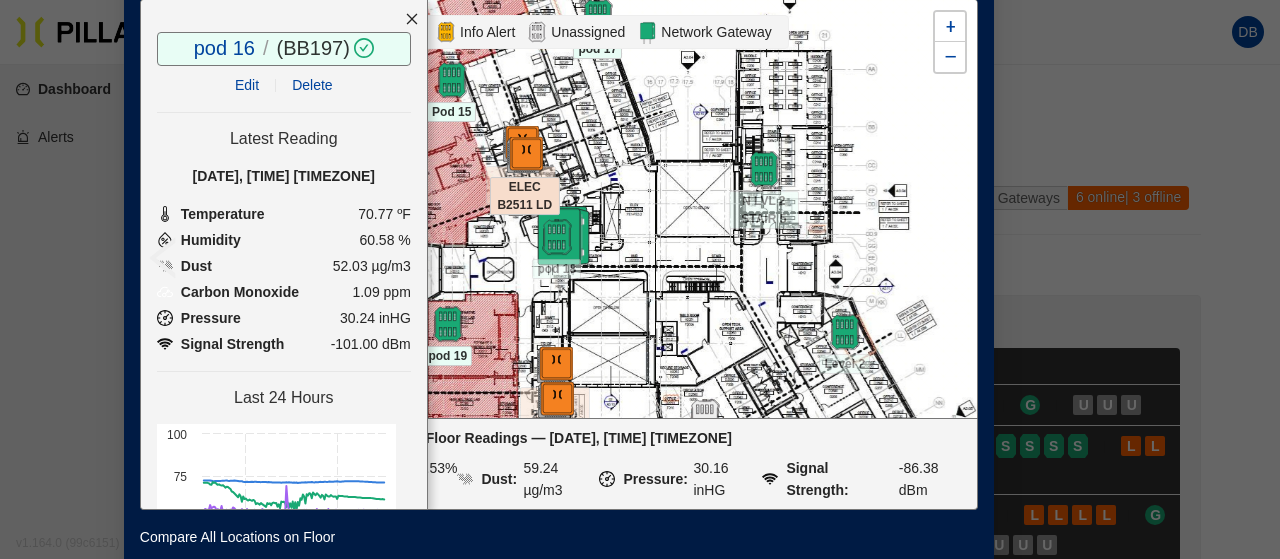 drag, startPoint x: 542, startPoint y: 209, endPoint x: 552, endPoint y: 112, distance: 97.5141 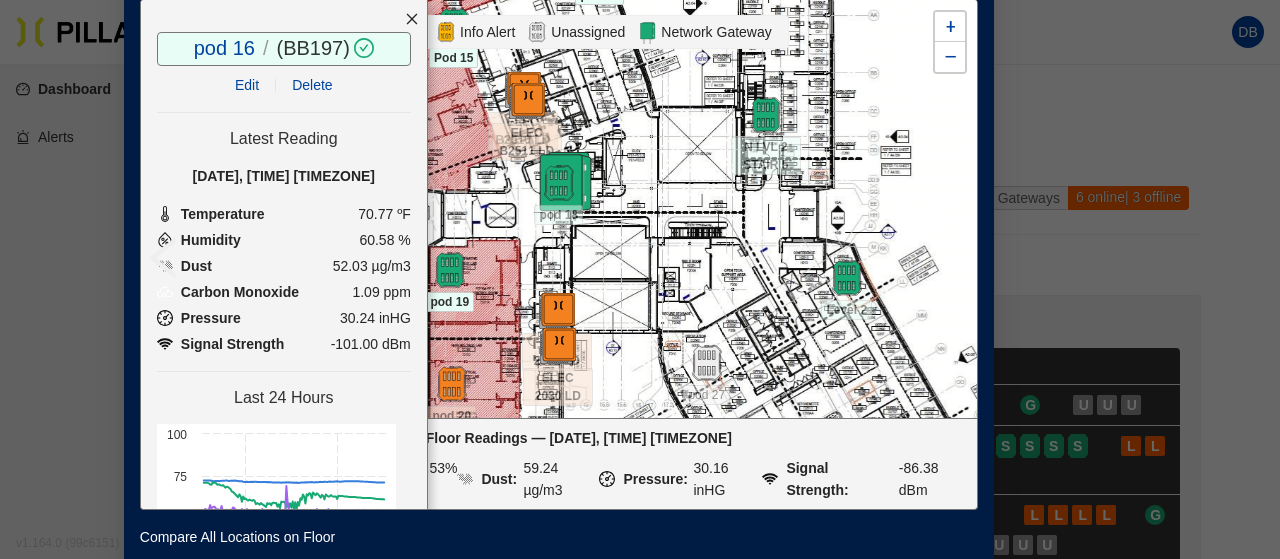 drag, startPoint x: 641, startPoint y: 280, endPoint x: 679, endPoint y: 171, distance: 115.43397 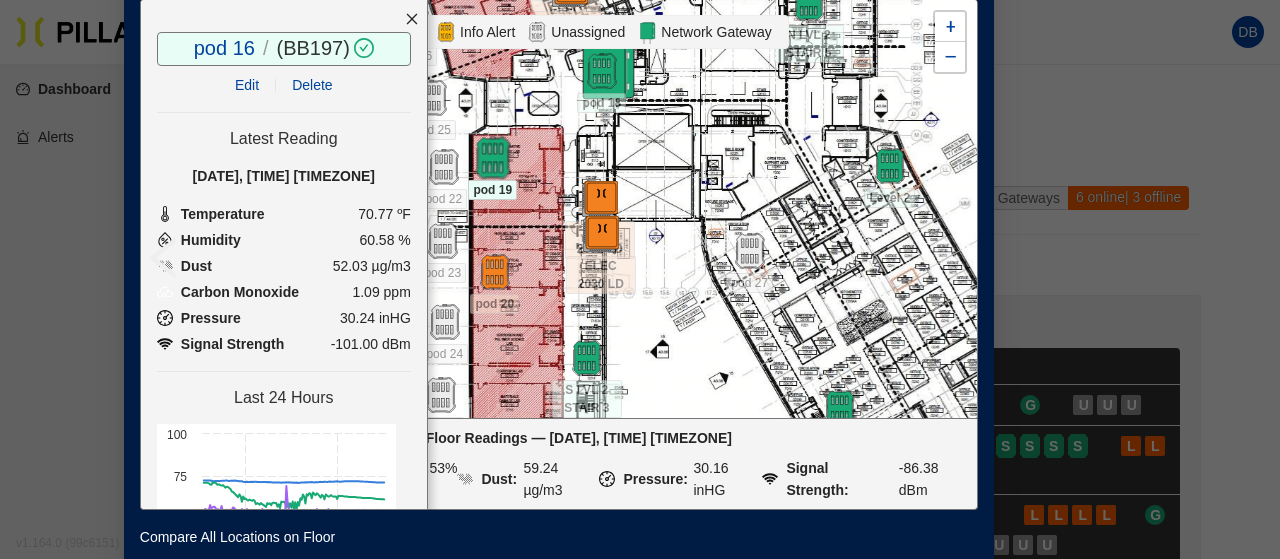 click at bounding box center [492, 158] 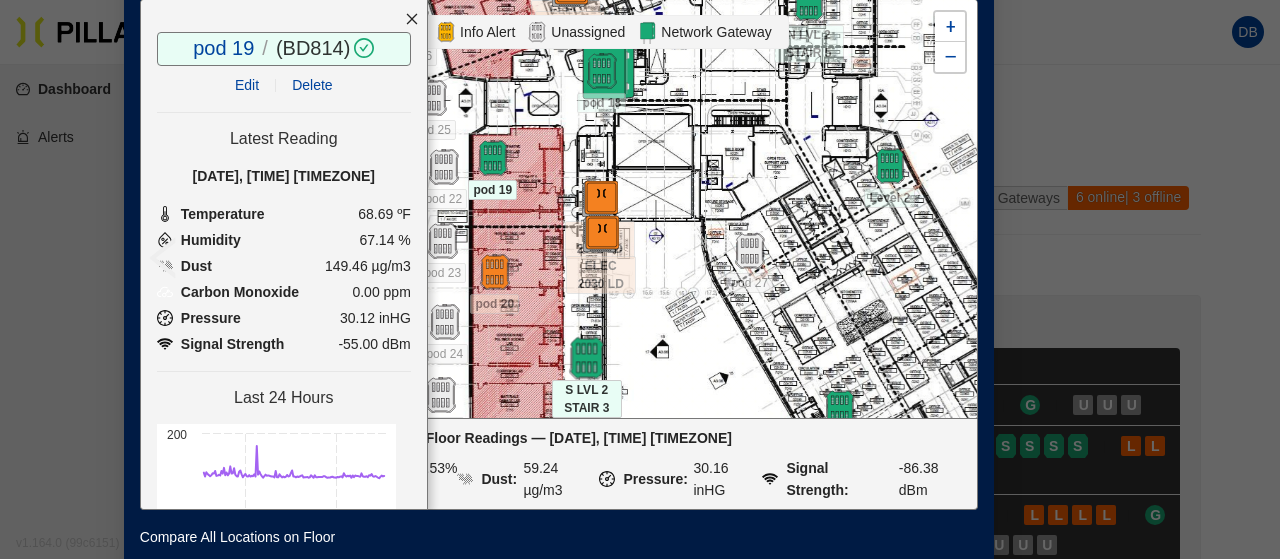 click at bounding box center (586, 358) 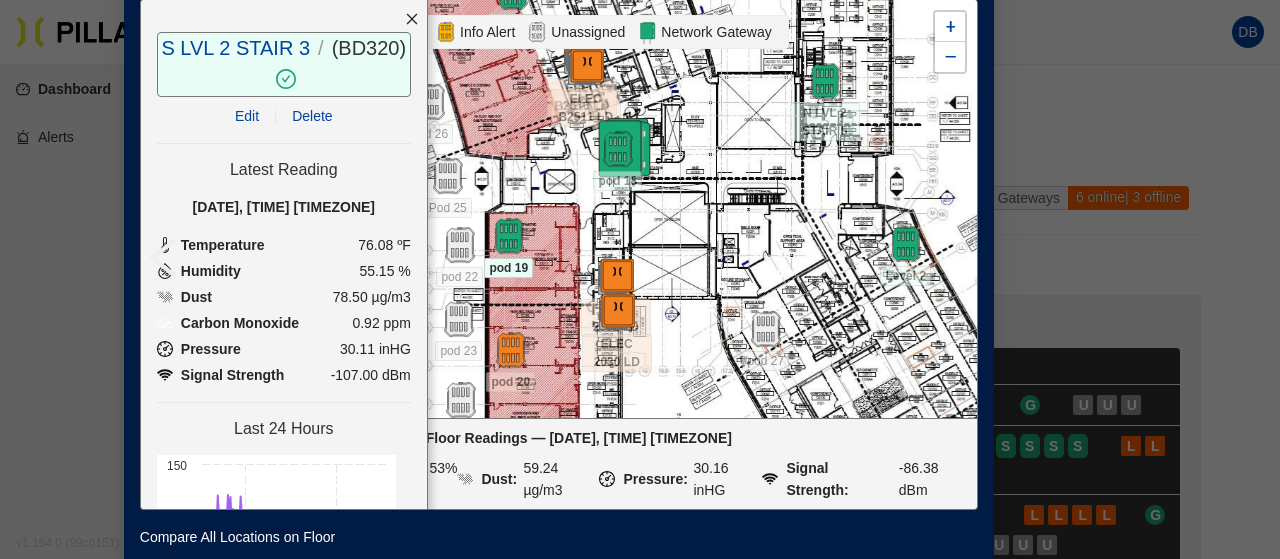 drag, startPoint x: 706, startPoint y: 307, endPoint x: 722, endPoint y: 385, distance: 79.624115 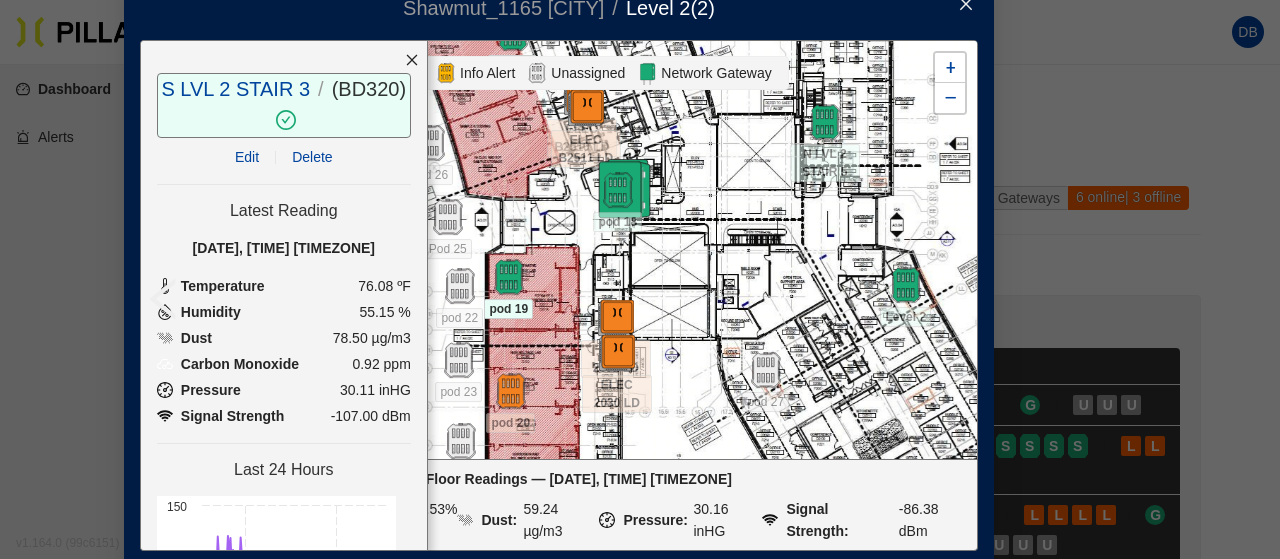 scroll, scrollTop: 0, scrollLeft: 81, axis: horizontal 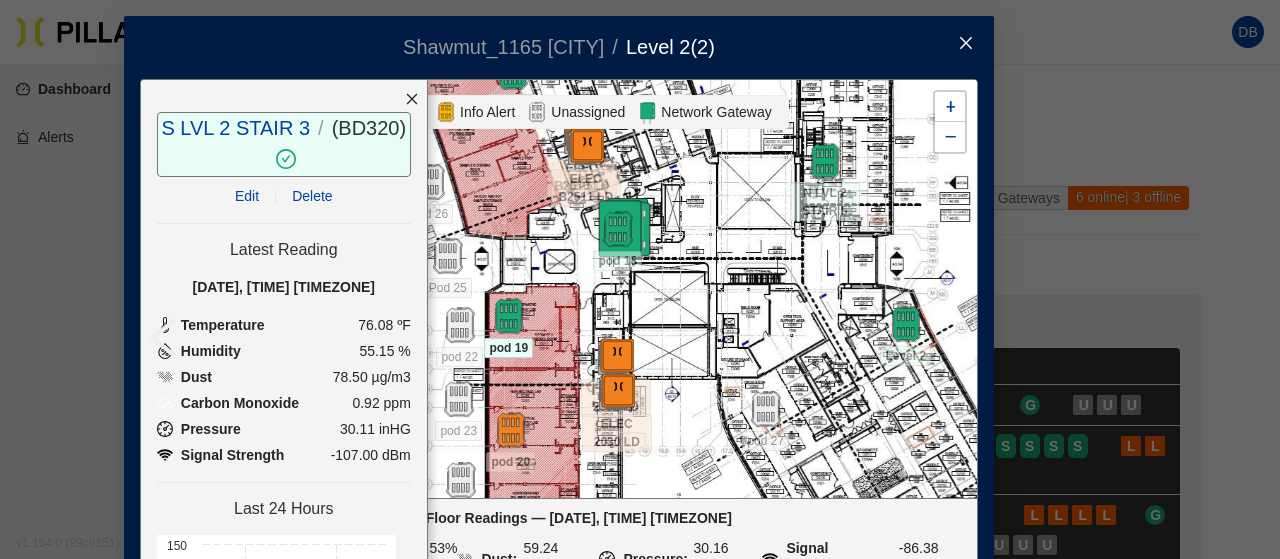 click 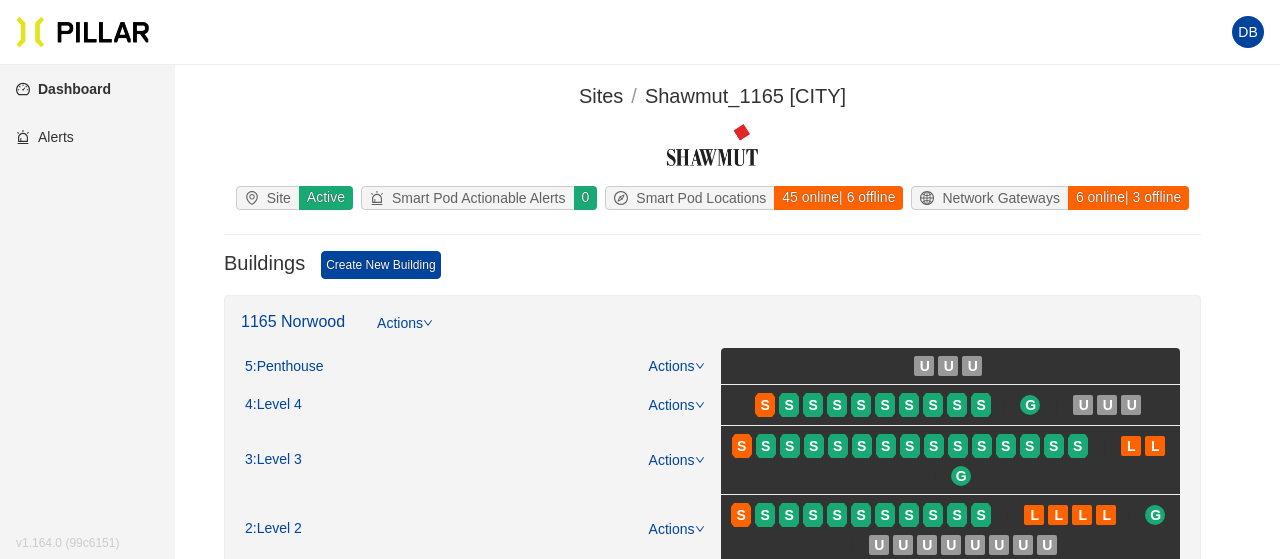 scroll, scrollTop: 0, scrollLeft: 0, axis: both 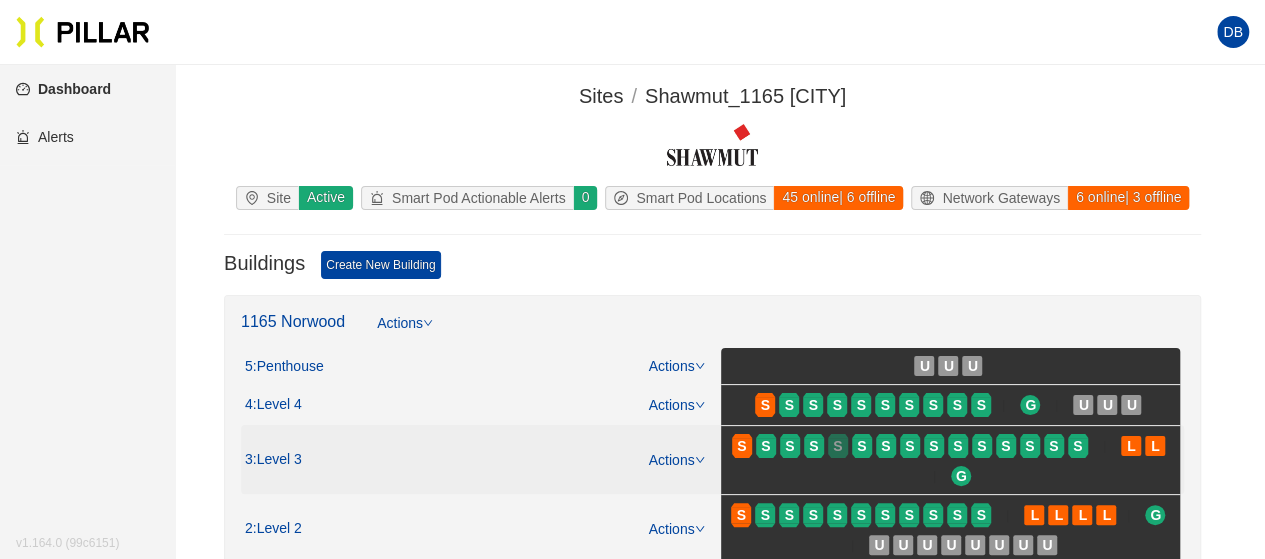 click on "S" at bounding box center [838, 446] 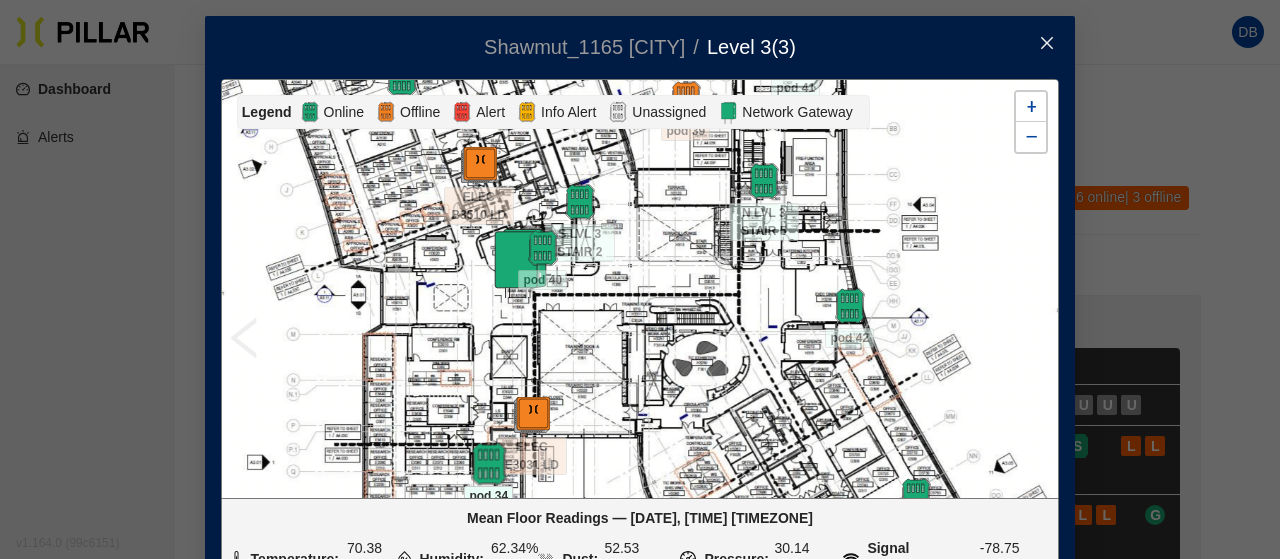 click at bounding box center (488, 464) 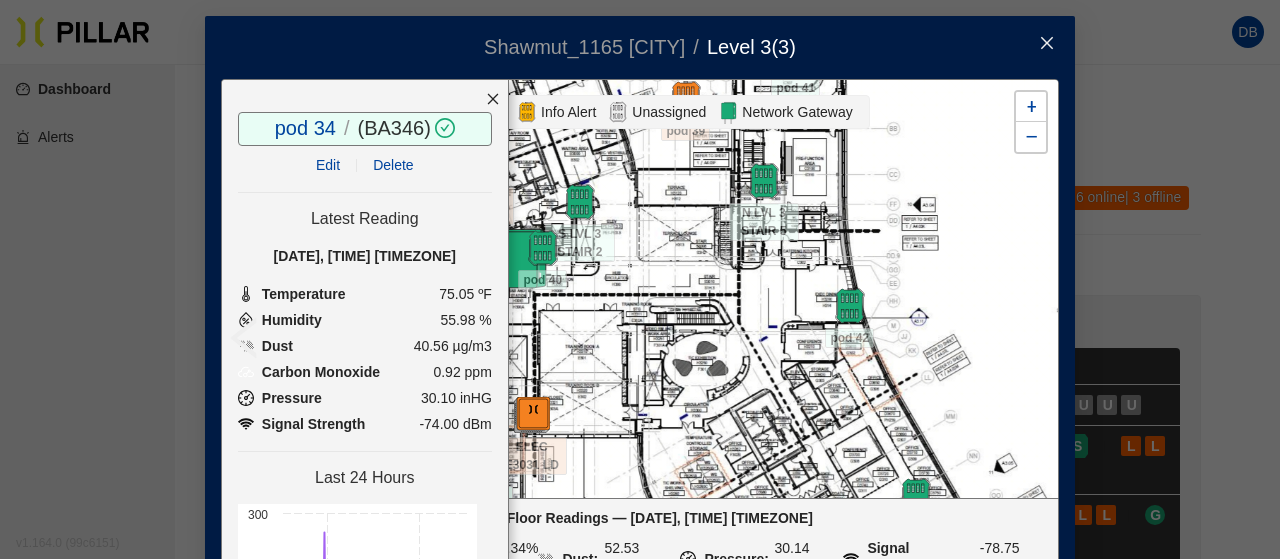click 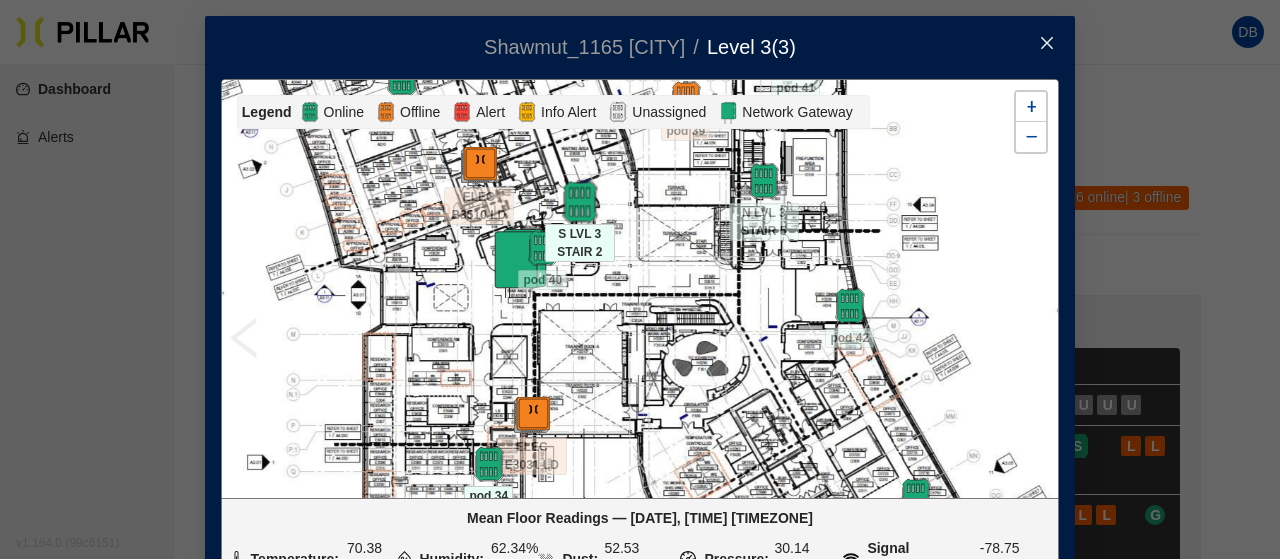 click at bounding box center (579, 202) 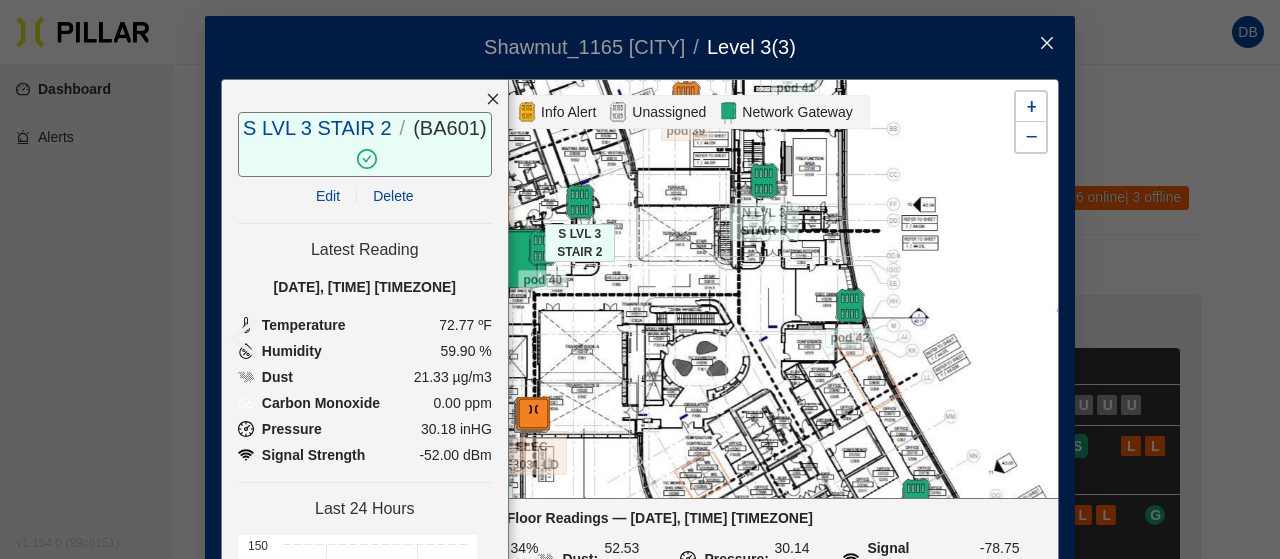click 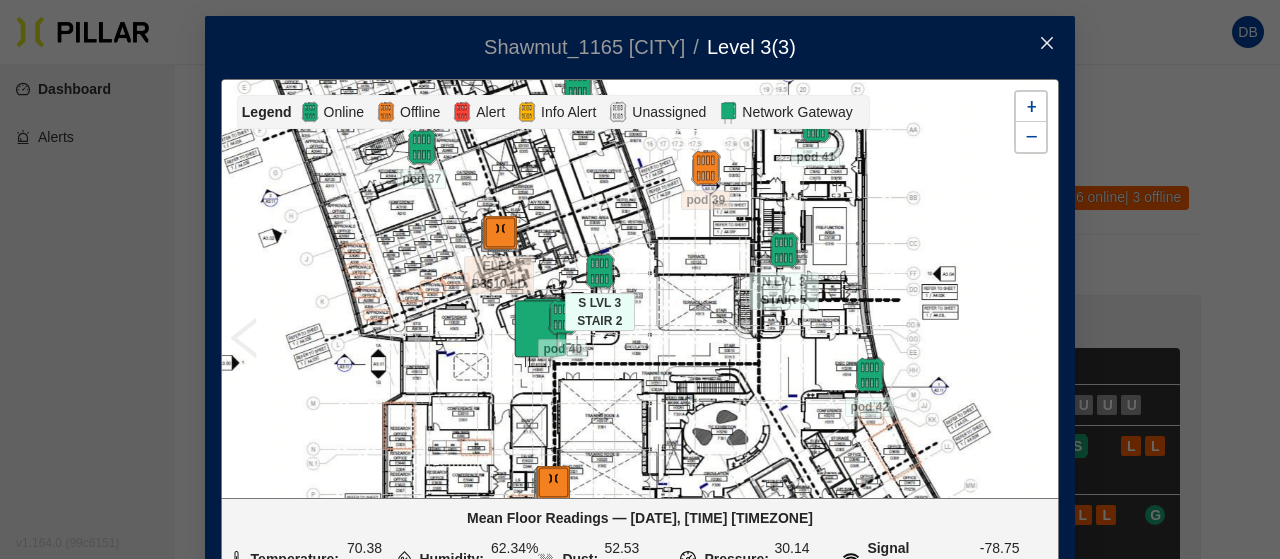 scroll, scrollTop: 14, scrollLeft: 0, axis: vertical 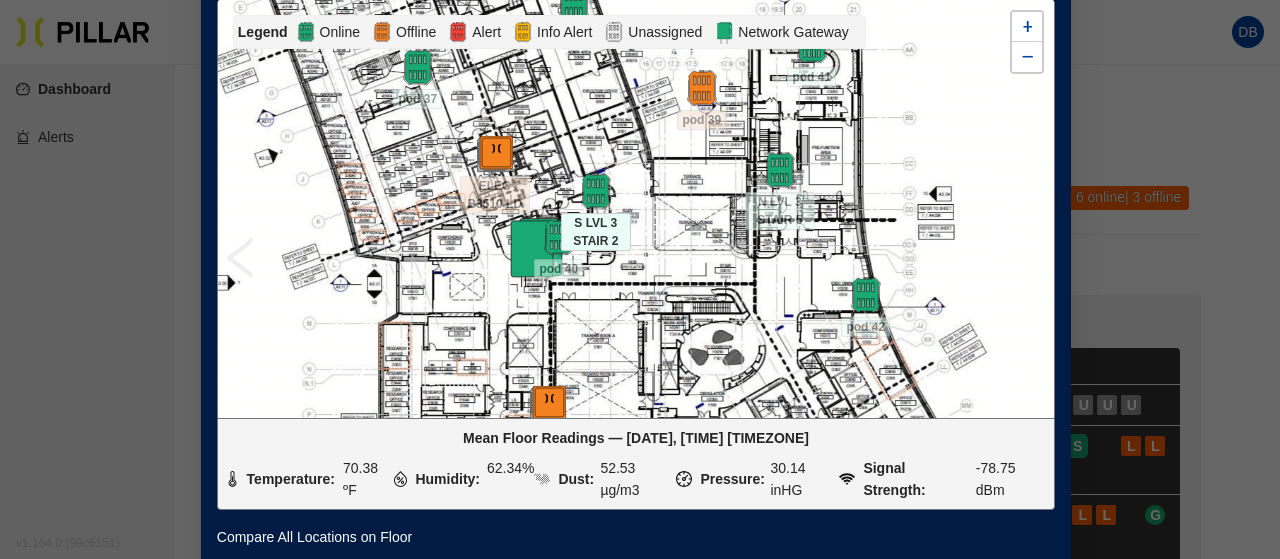 drag, startPoint x: 360, startPoint y: 209, endPoint x: 394, endPoint y: 343, distance: 138.24615 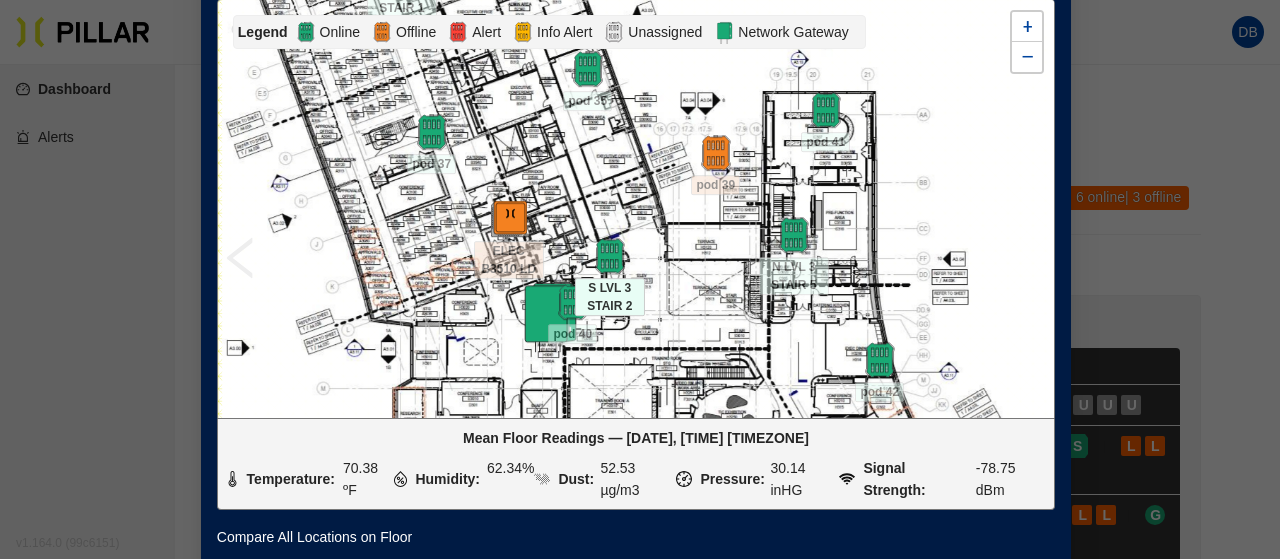 scroll, scrollTop: 94, scrollLeft: 4, axis: both 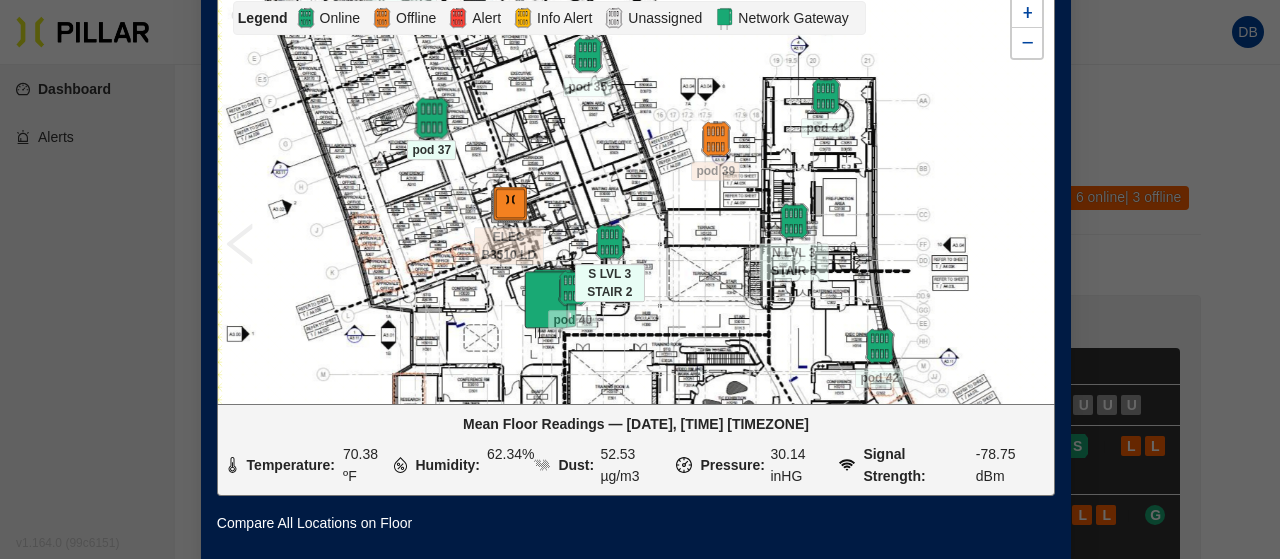 click at bounding box center (431, 118) 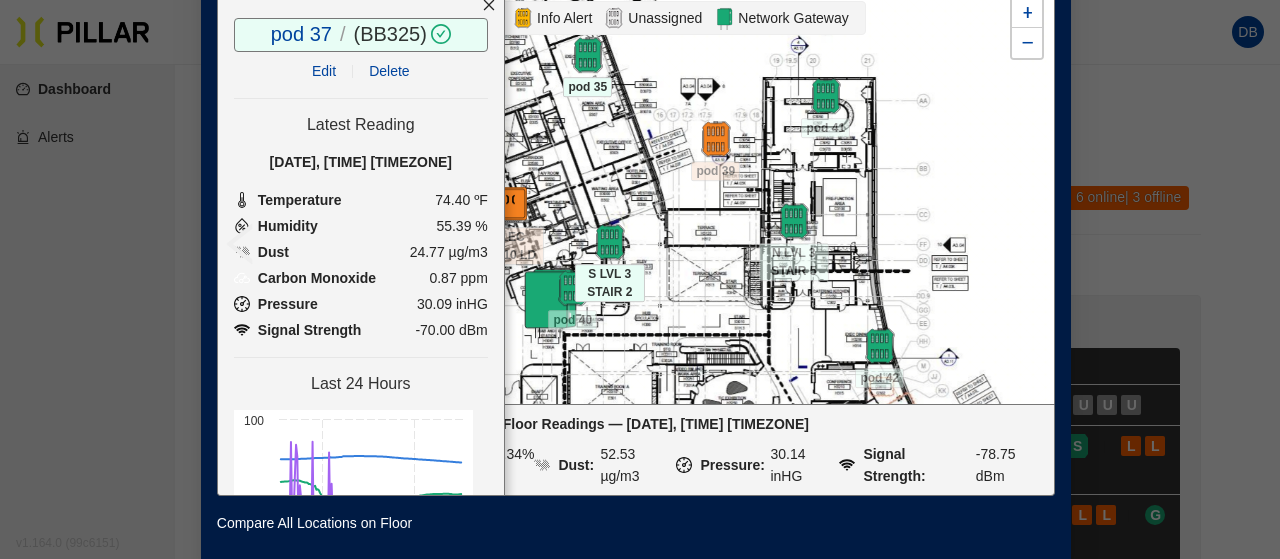 click on "pod 35" at bounding box center [588, 56] 